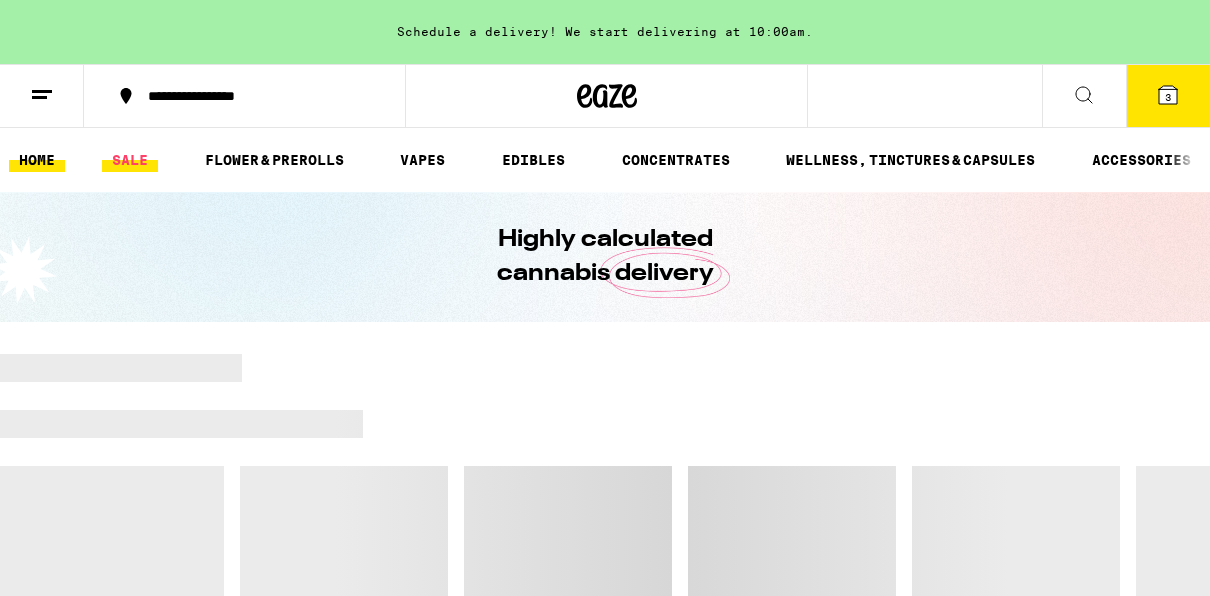 scroll, scrollTop: 0, scrollLeft: 0, axis: both 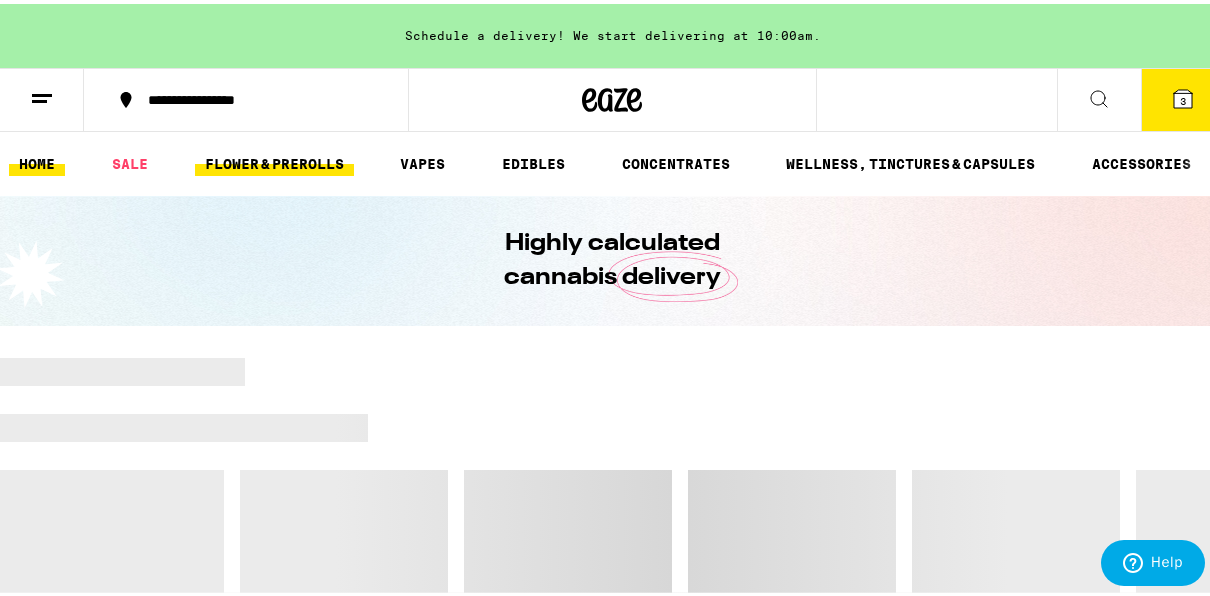 click on "FLOWER & PREROLLS" at bounding box center [274, 160] 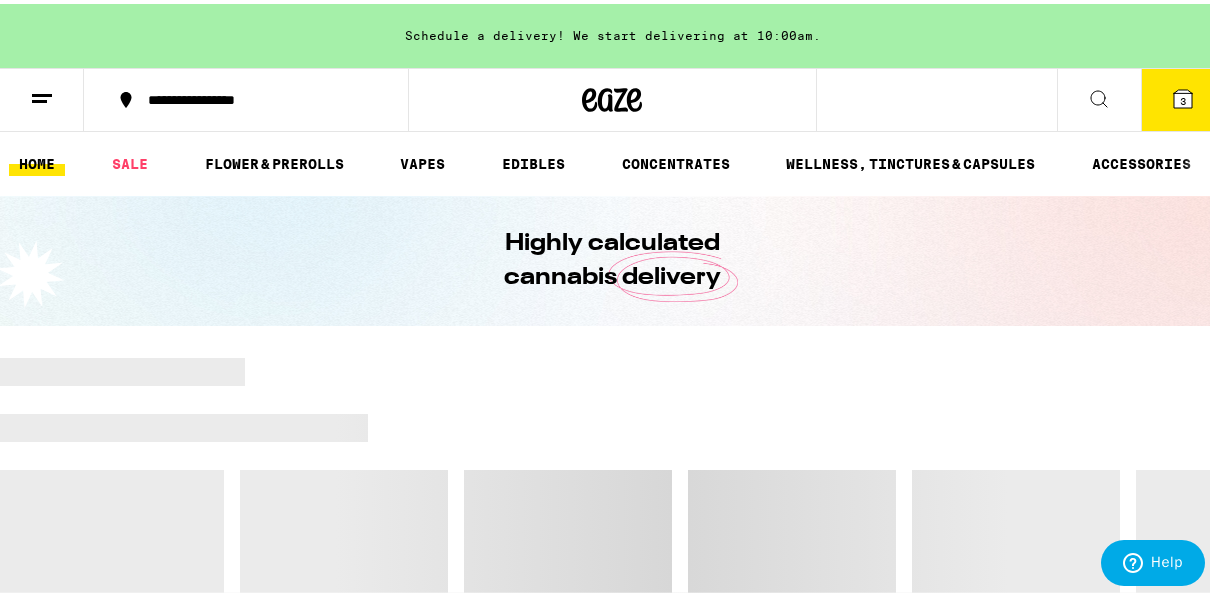 scroll, scrollTop: 0, scrollLeft: 0, axis: both 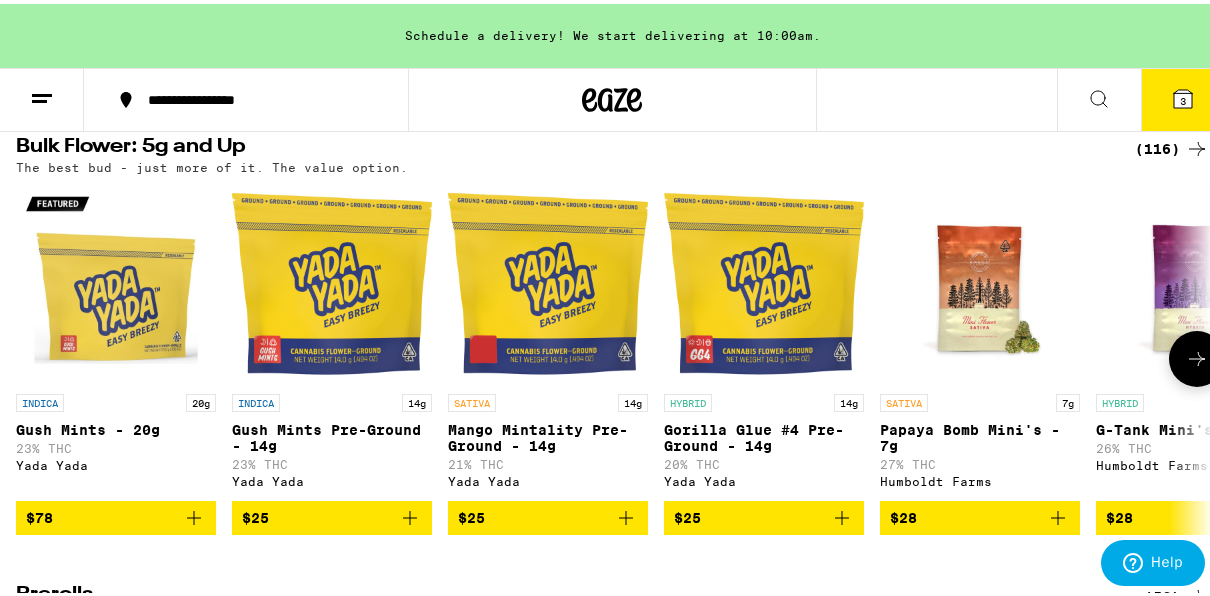 click 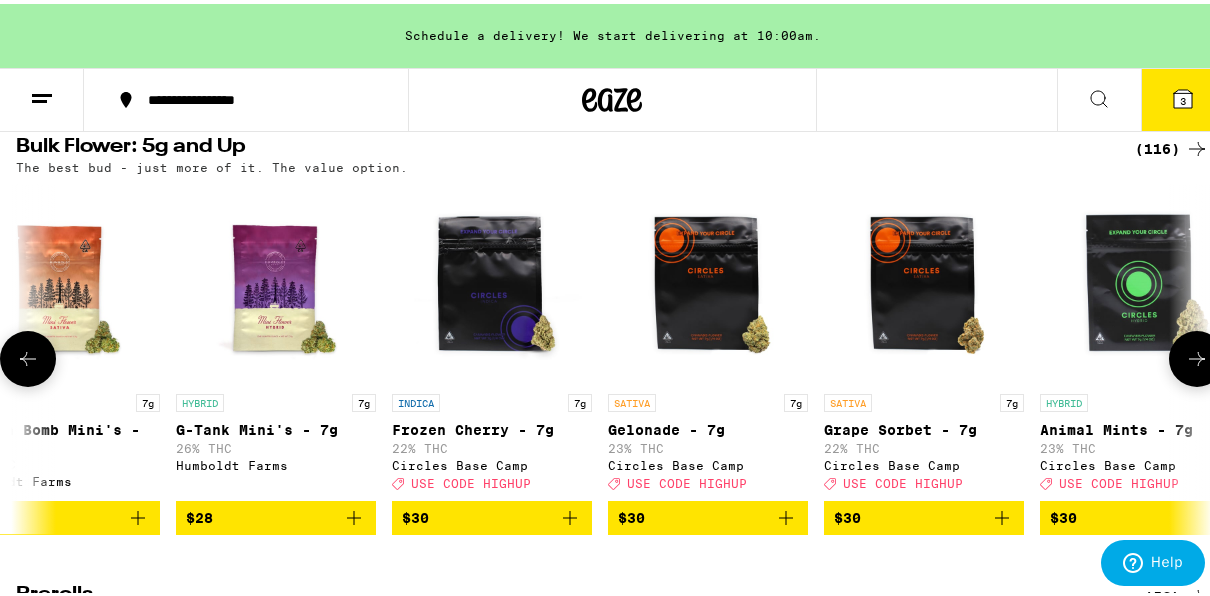 scroll, scrollTop: 0, scrollLeft: 960, axis: horizontal 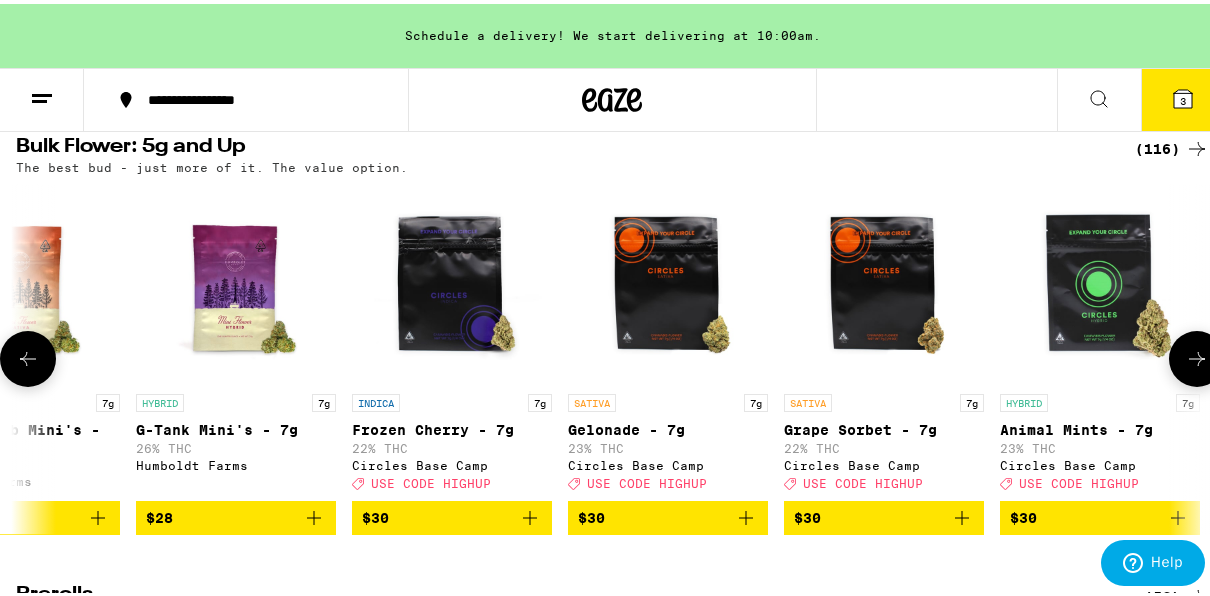 click 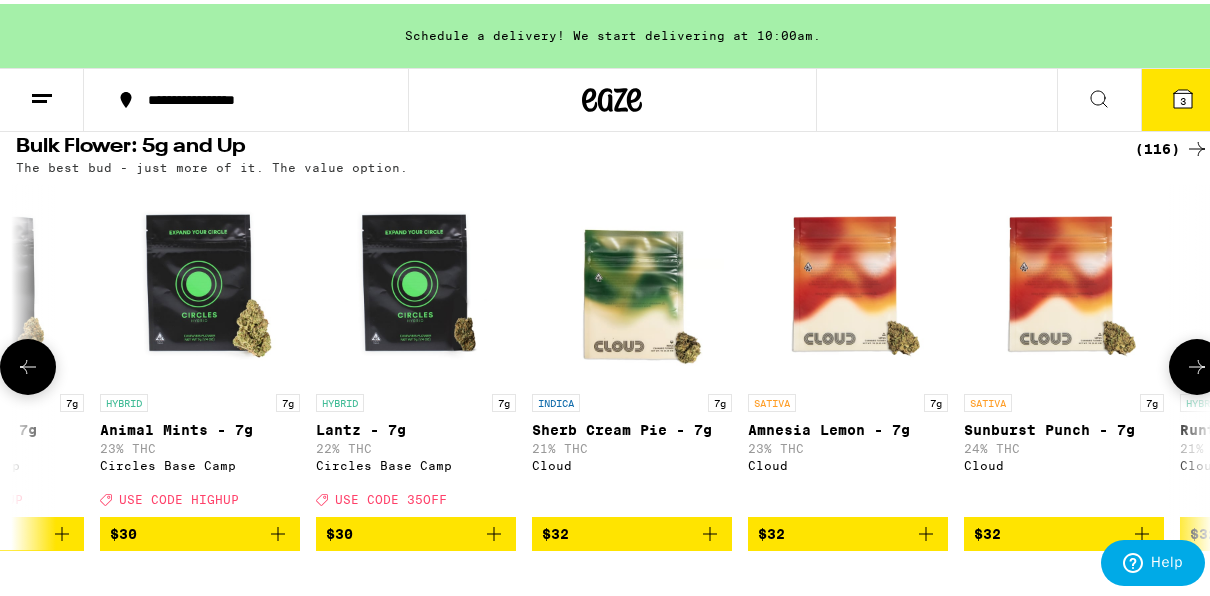 scroll, scrollTop: 0, scrollLeft: 1920, axis: horizontal 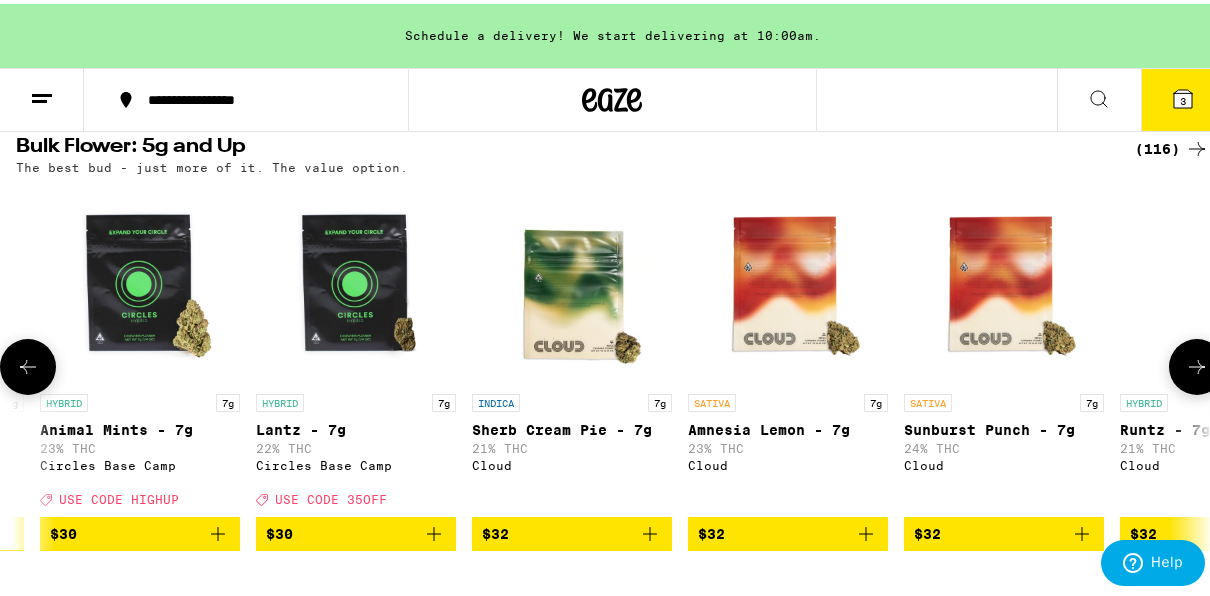 click 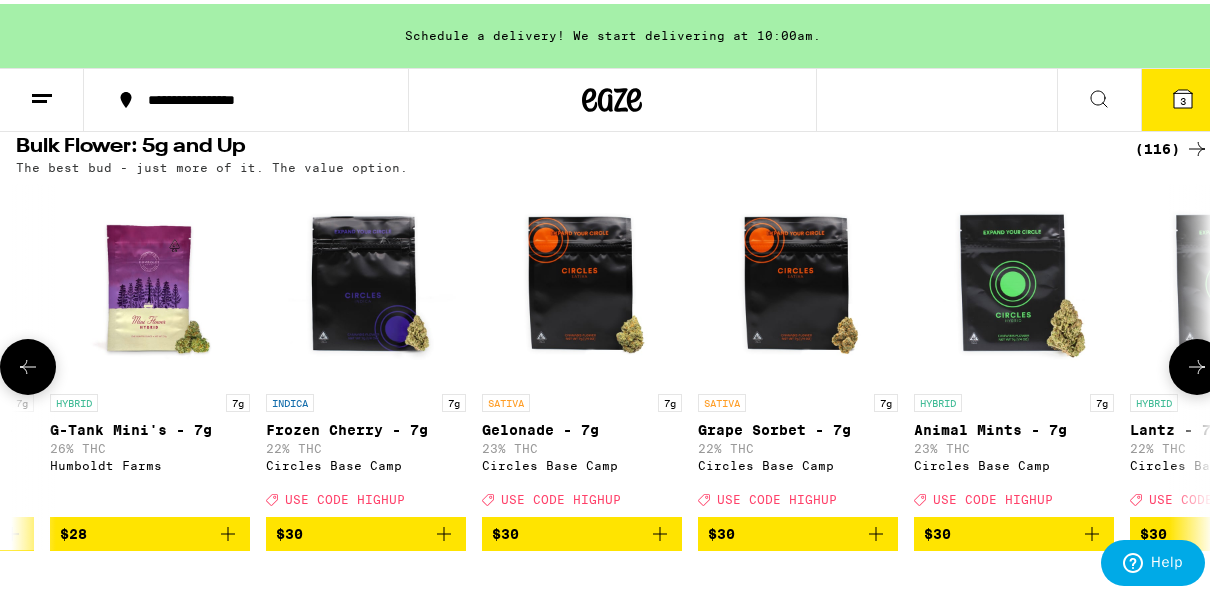 scroll, scrollTop: 0, scrollLeft: 960, axis: horizontal 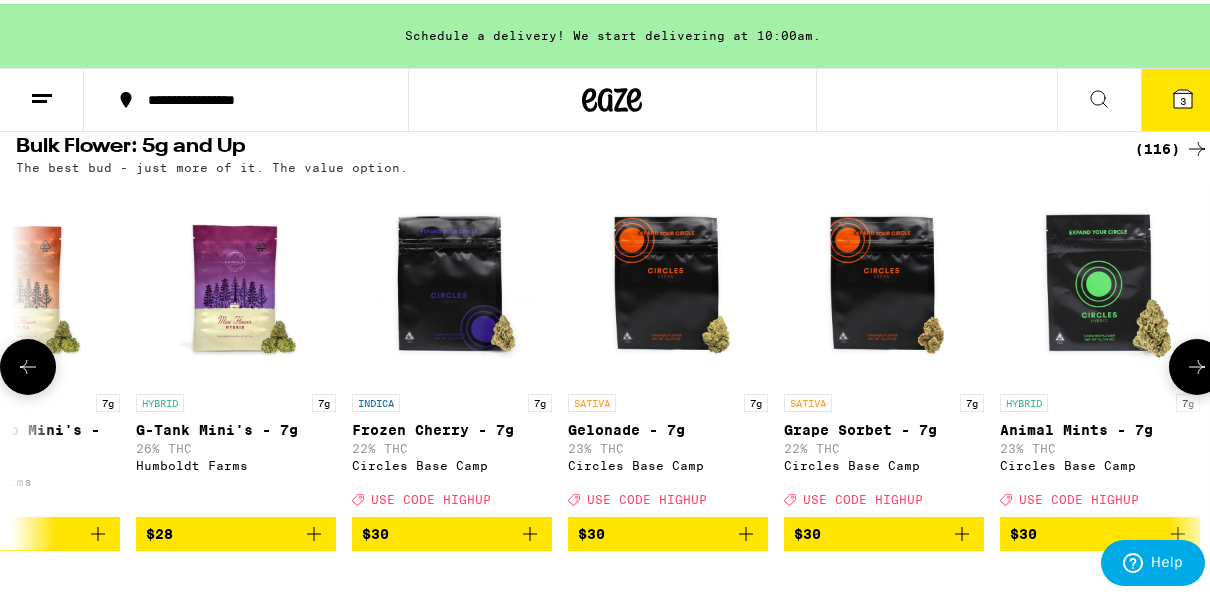 click on "$30" at bounding box center [668, 530] 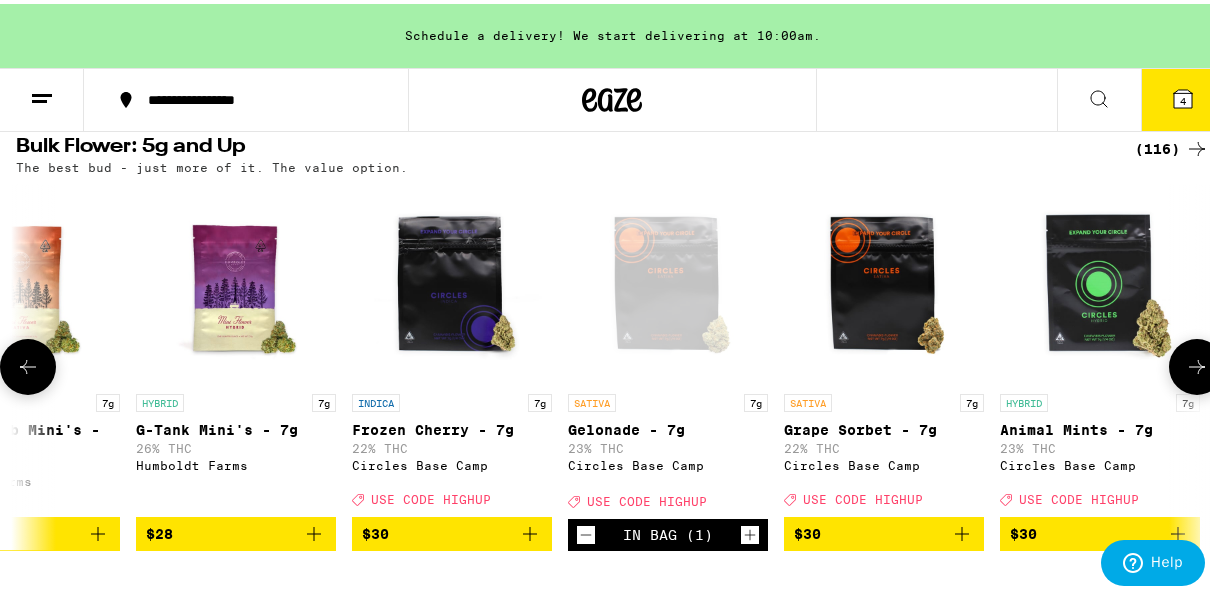 click 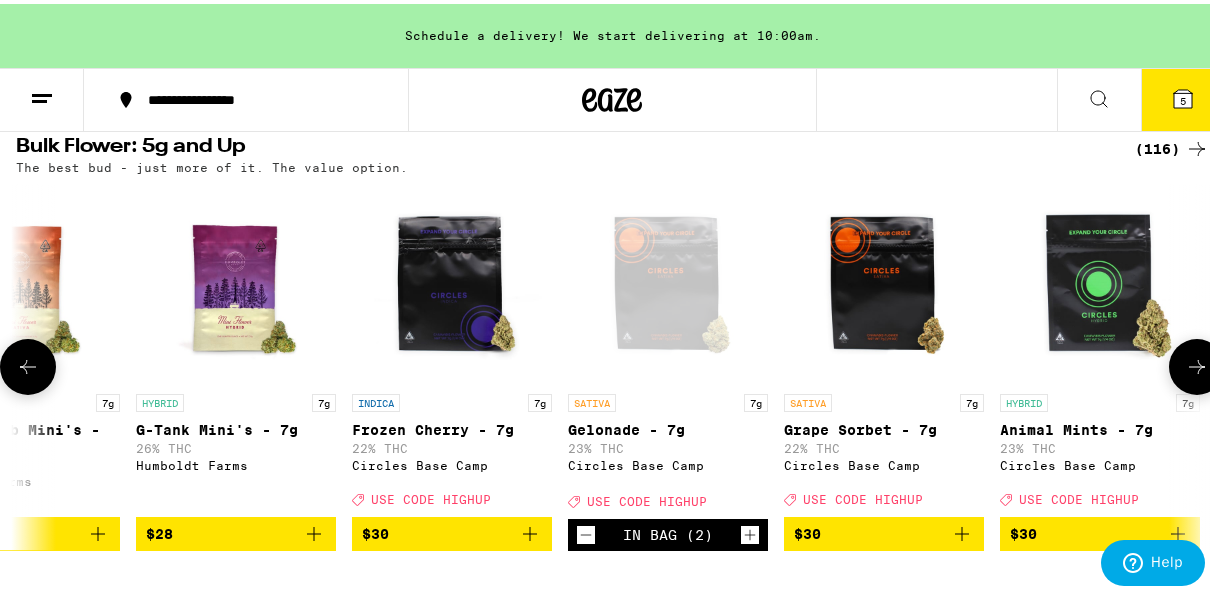 click 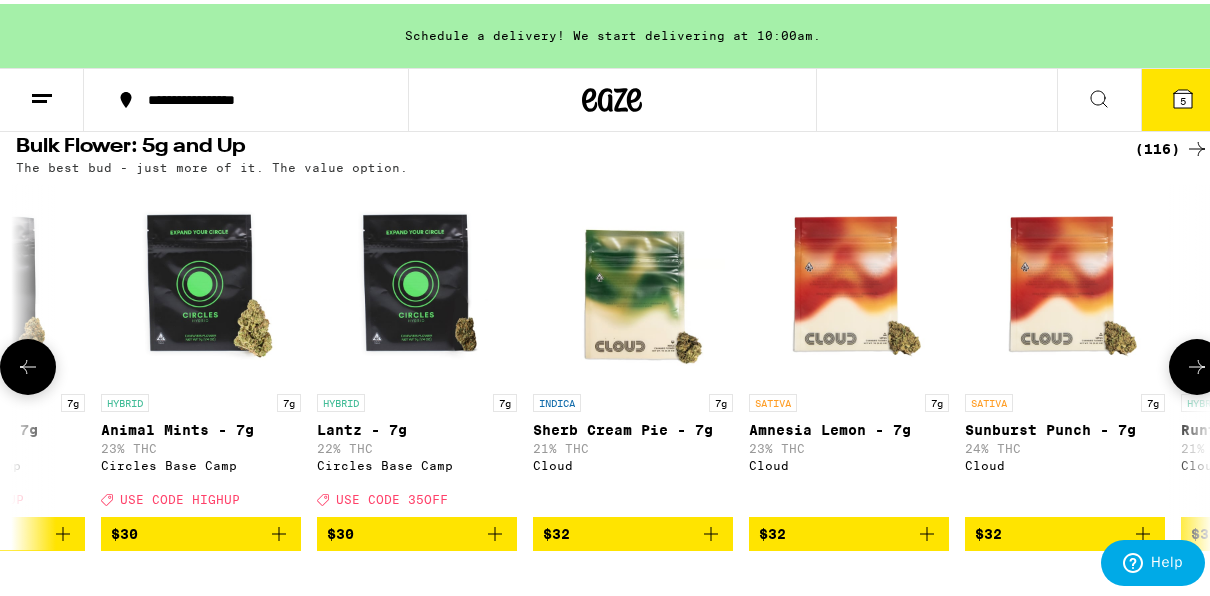 scroll, scrollTop: 0, scrollLeft: 1920, axis: horizontal 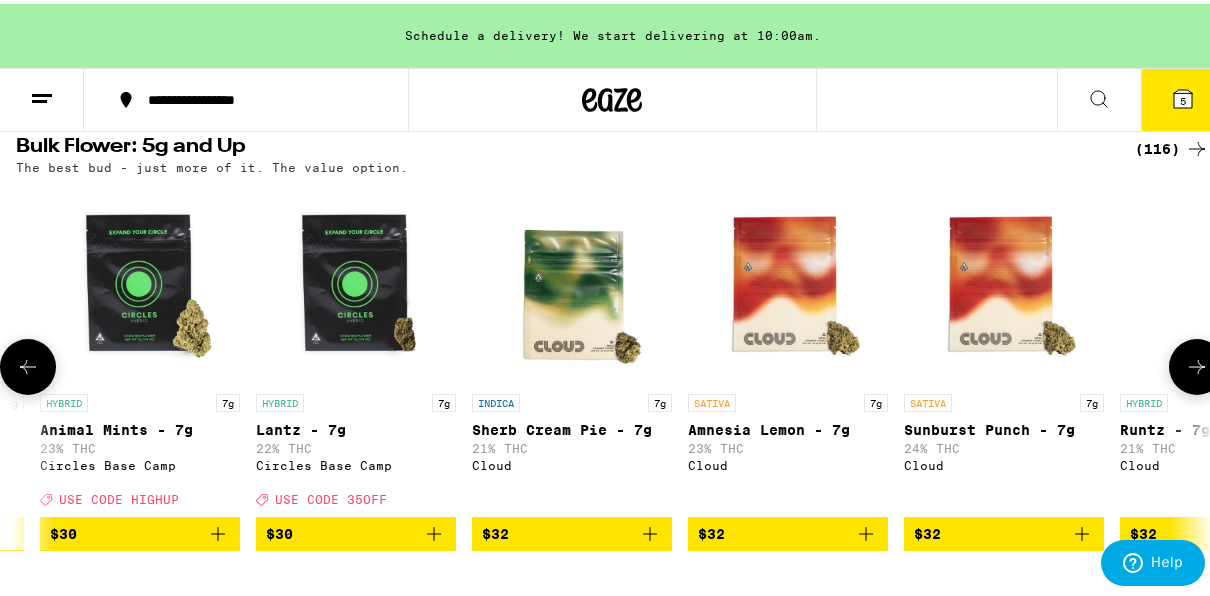 click 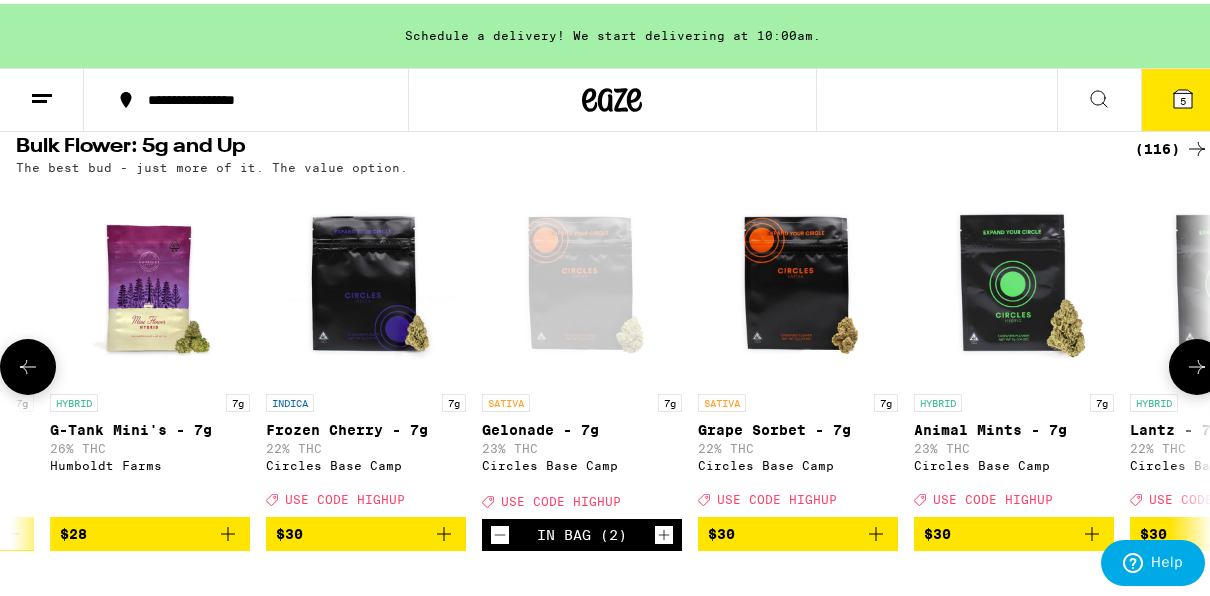 scroll, scrollTop: 0, scrollLeft: 960, axis: horizontal 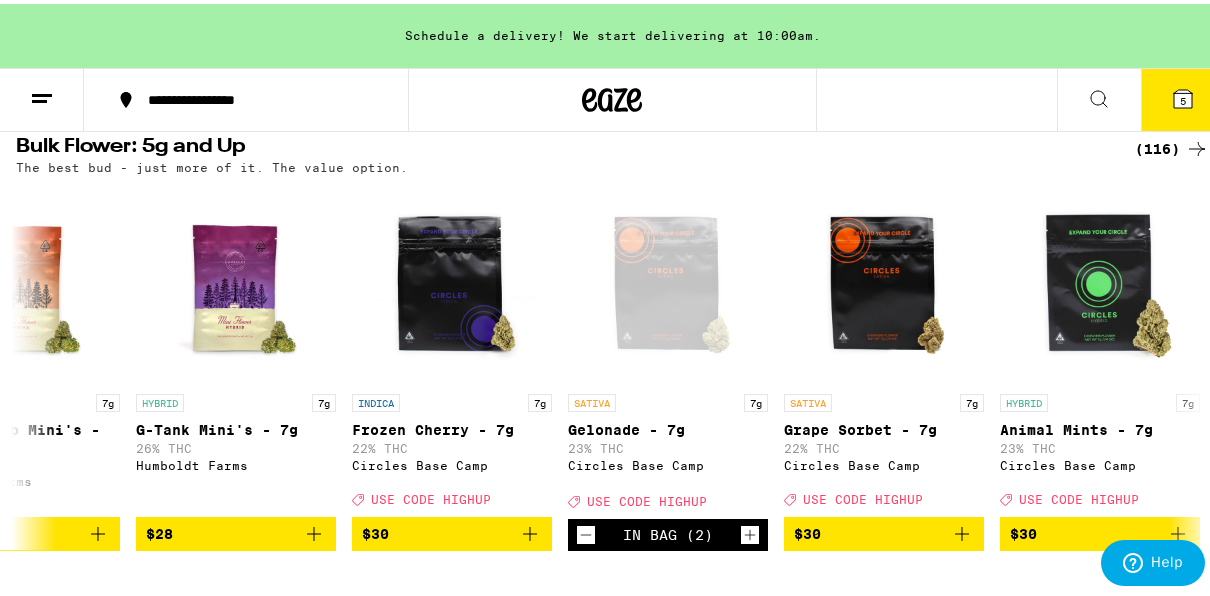 click 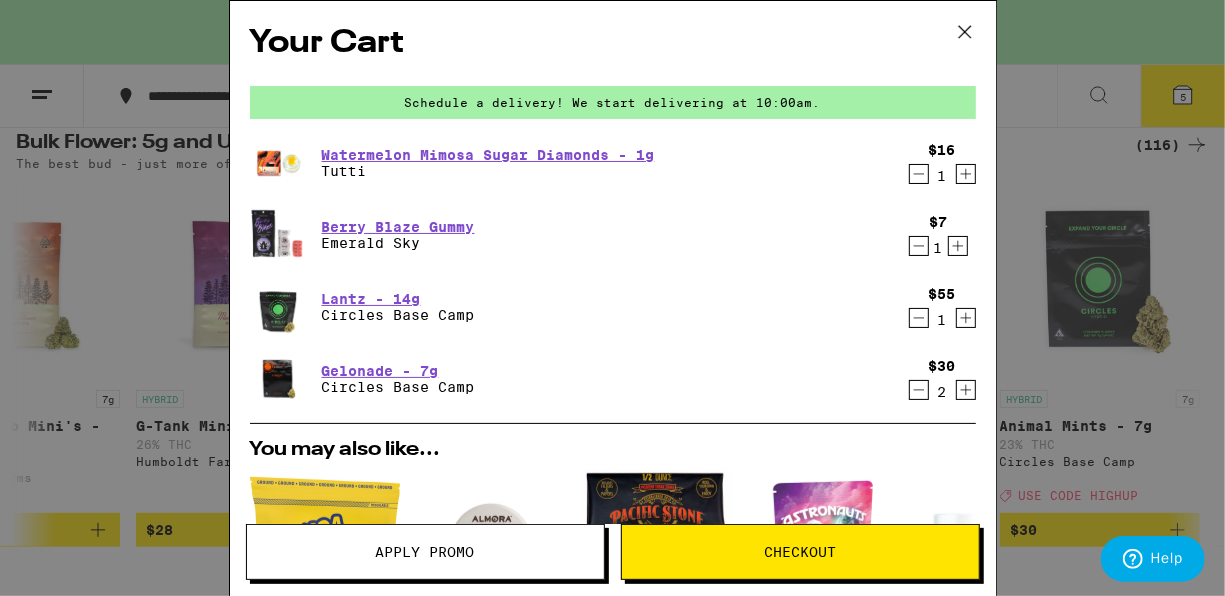 click 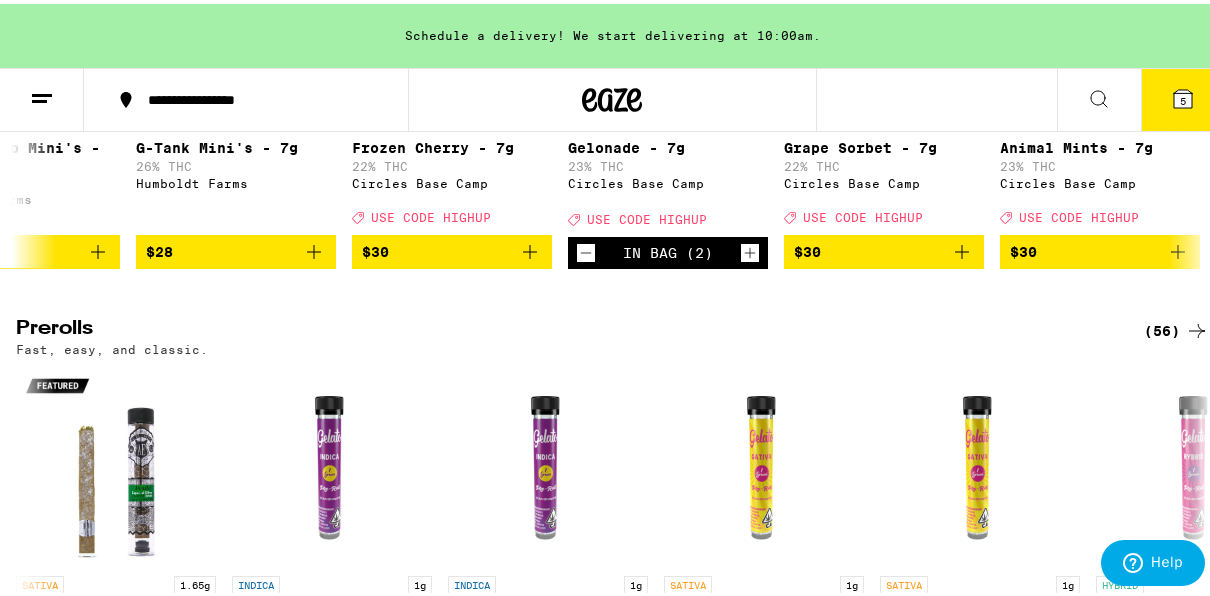 scroll, scrollTop: 1177, scrollLeft: 0, axis: vertical 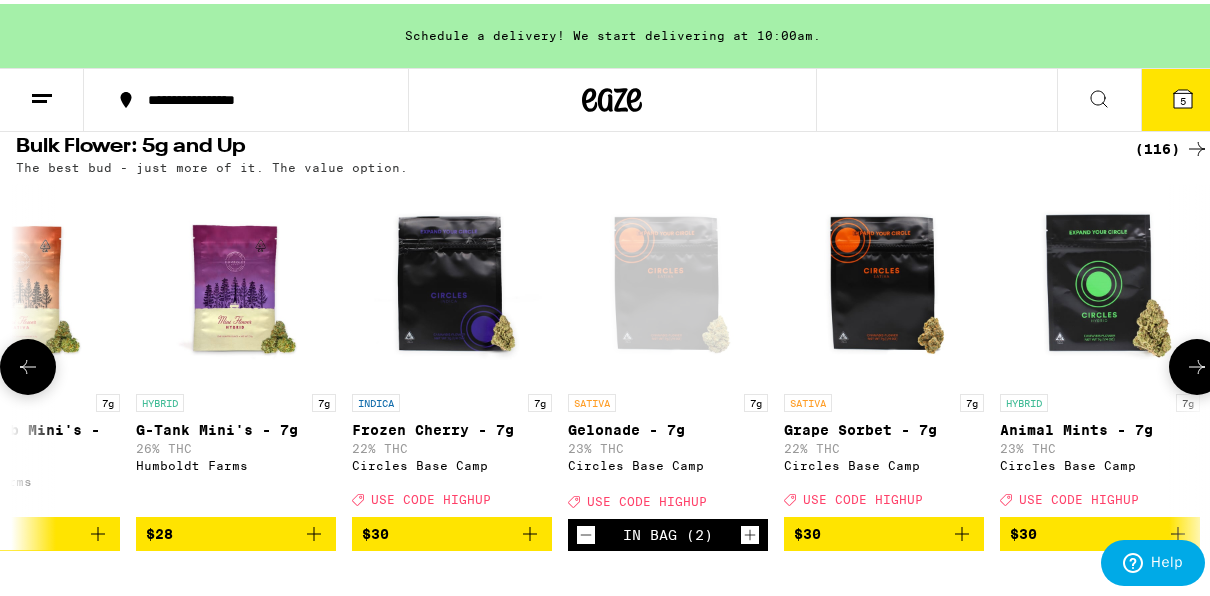 click 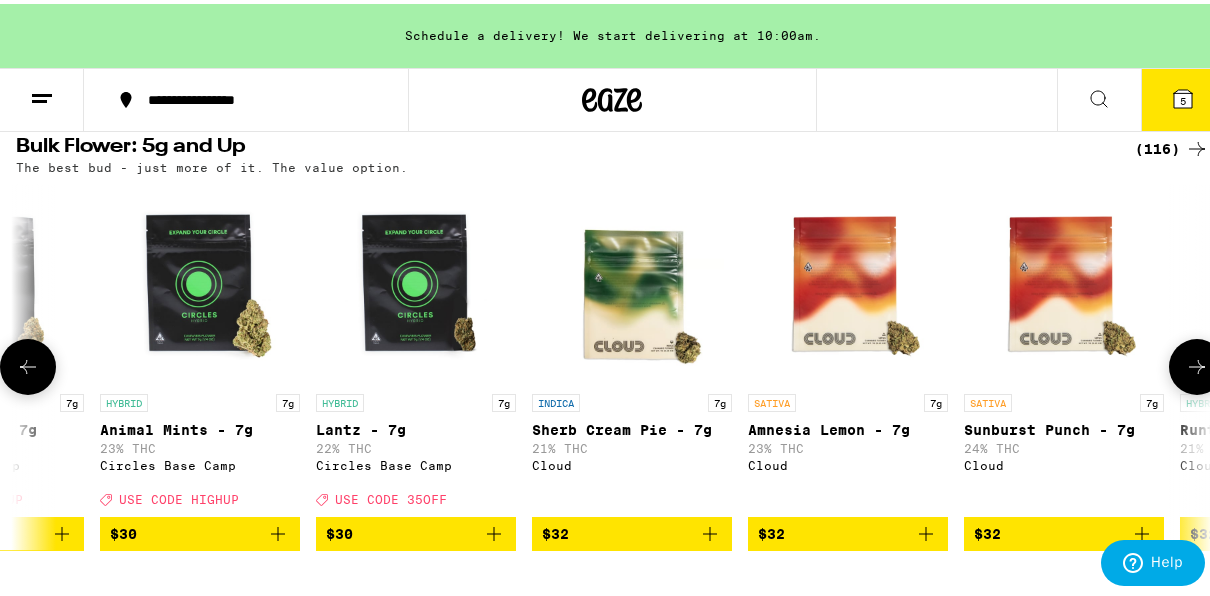 scroll, scrollTop: 0, scrollLeft: 1920, axis: horizontal 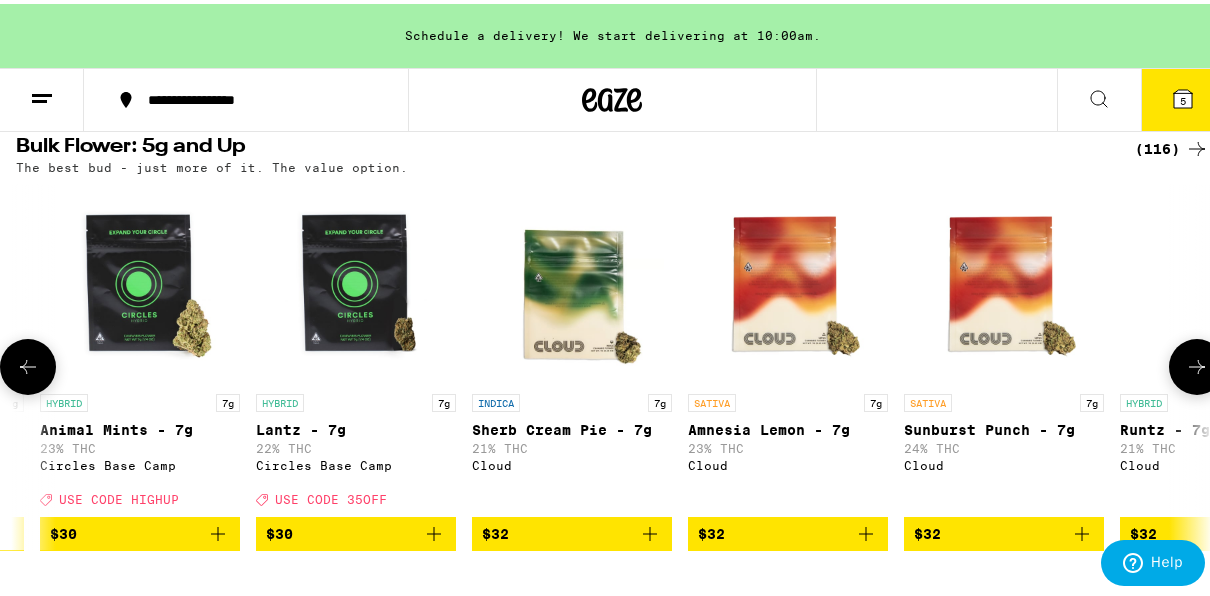 click 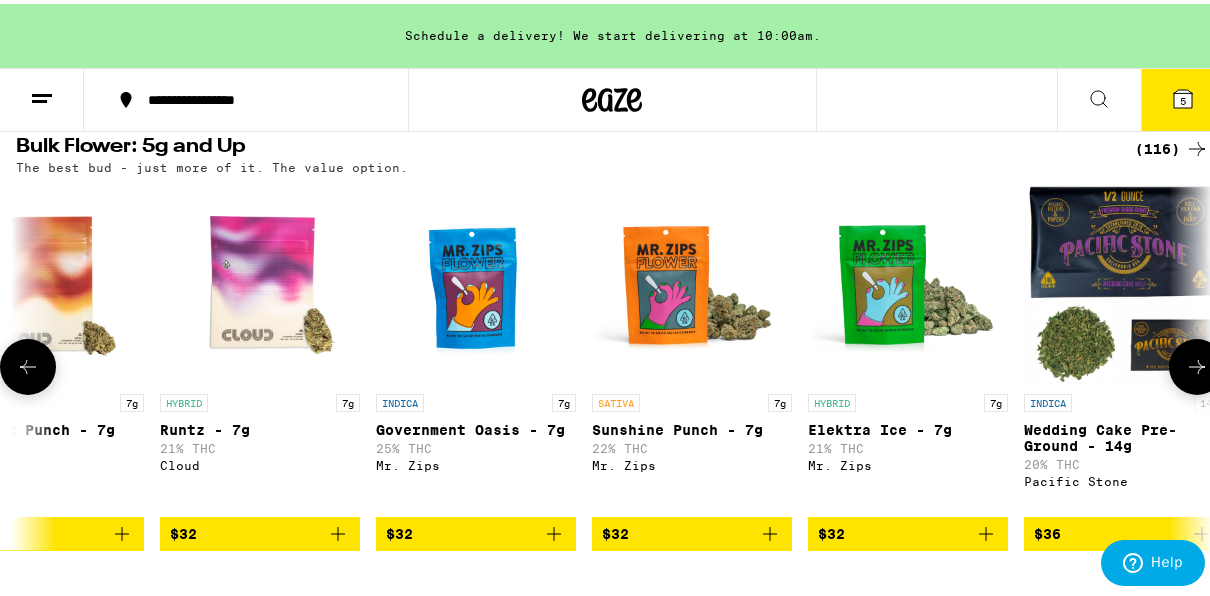click 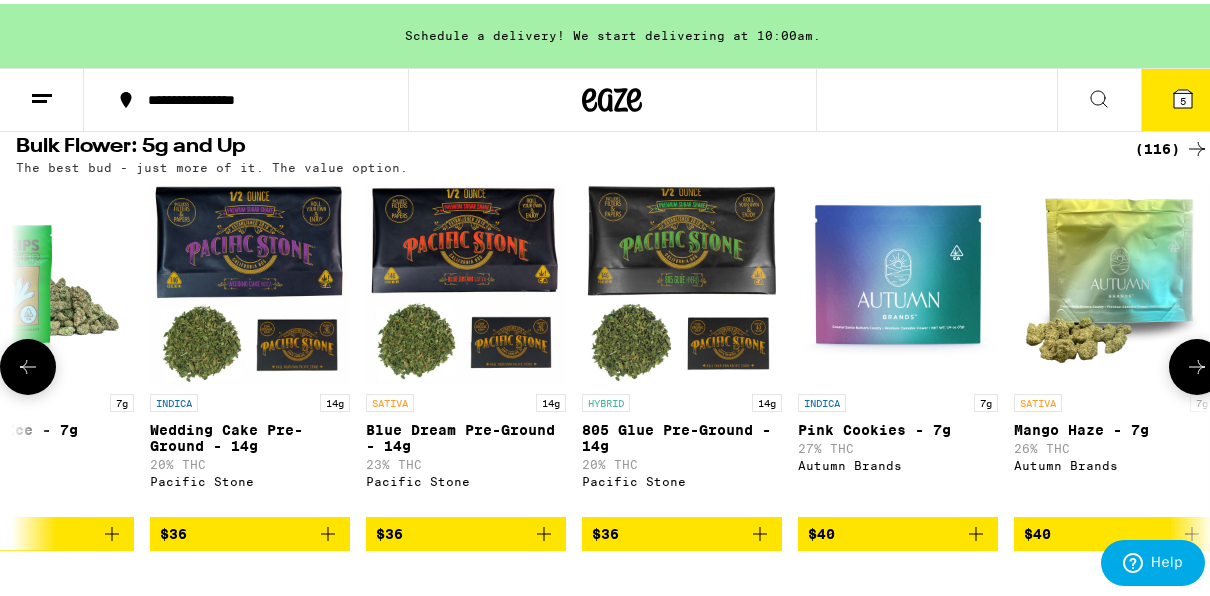 scroll, scrollTop: 0, scrollLeft: 3840, axis: horizontal 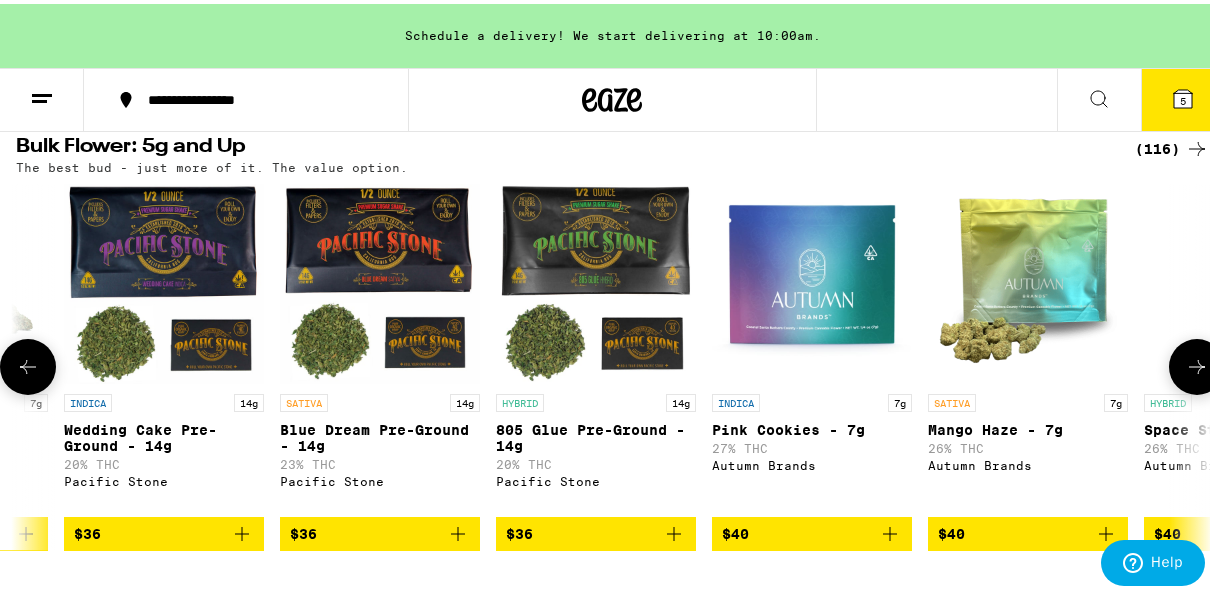click 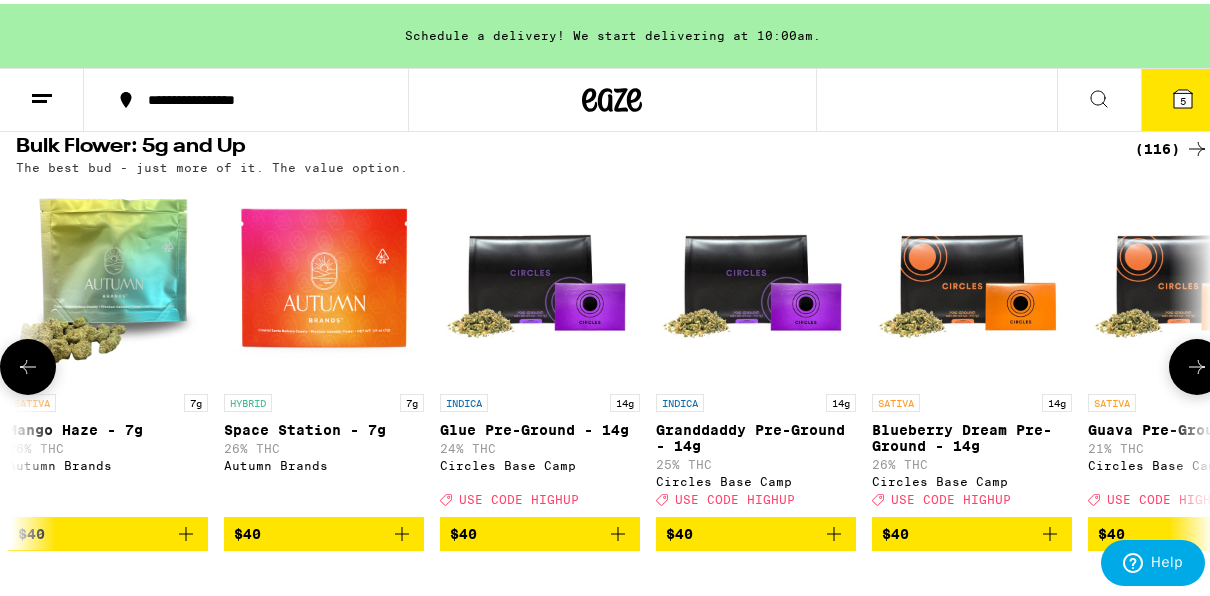 scroll, scrollTop: 0, scrollLeft: 4800, axis: horizontal 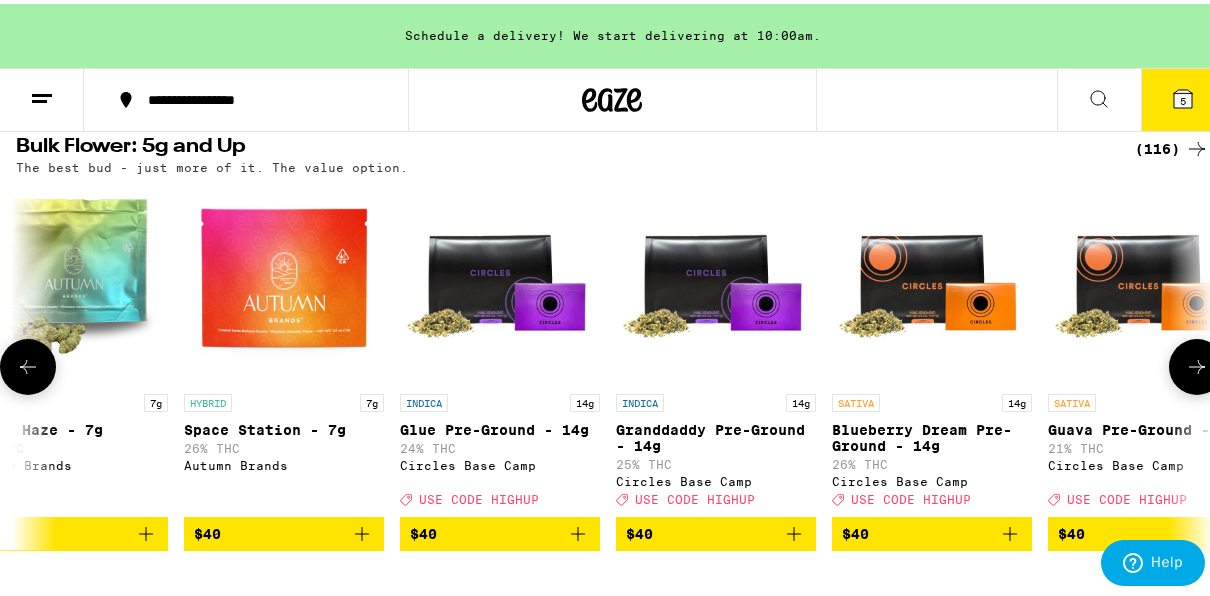 click on "$40" at bounding box center [716, 530] 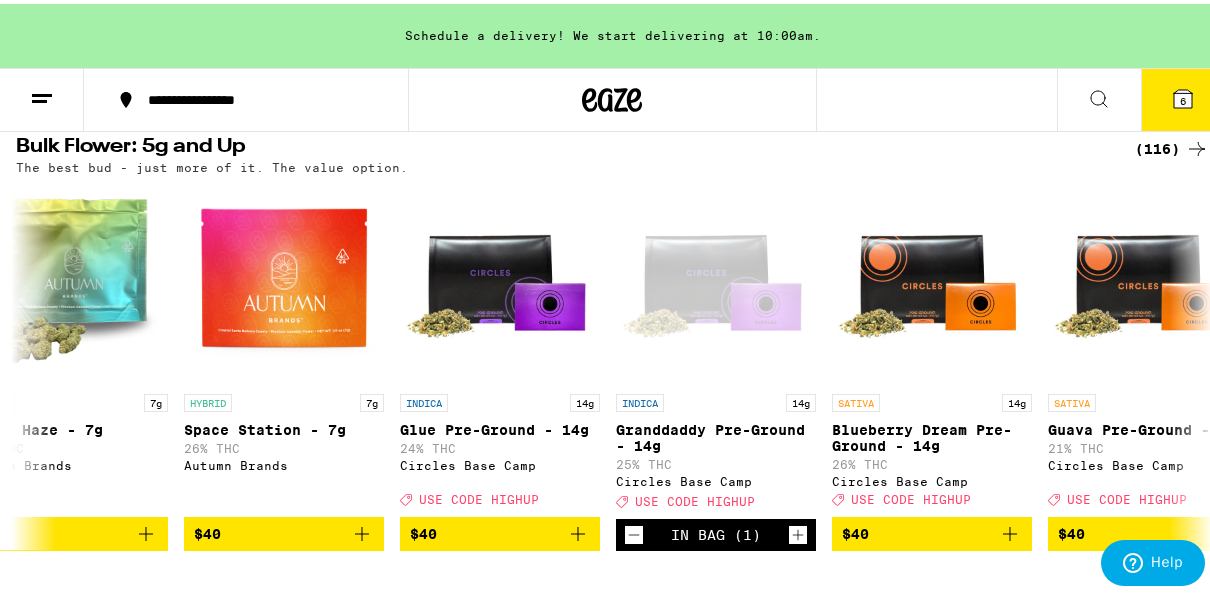 click 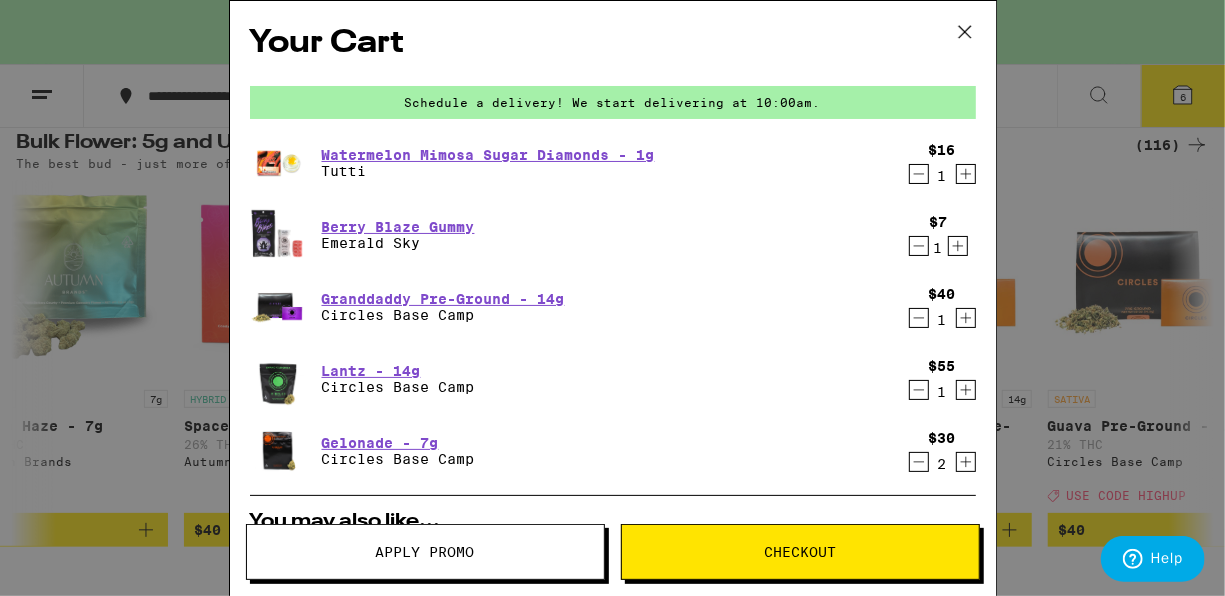 click 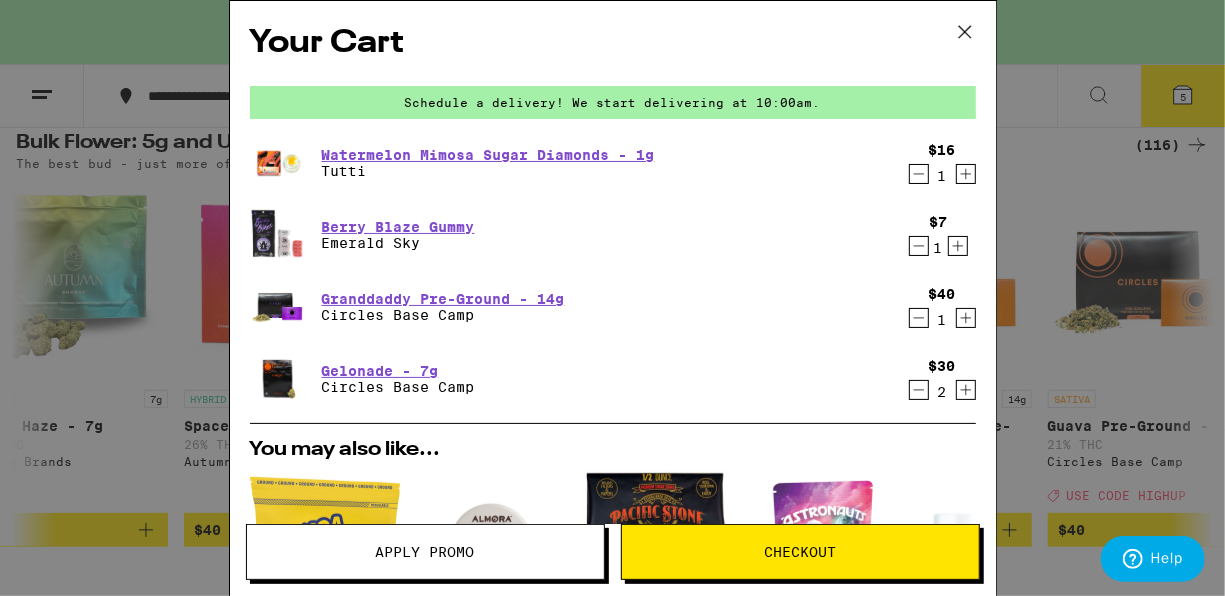 click 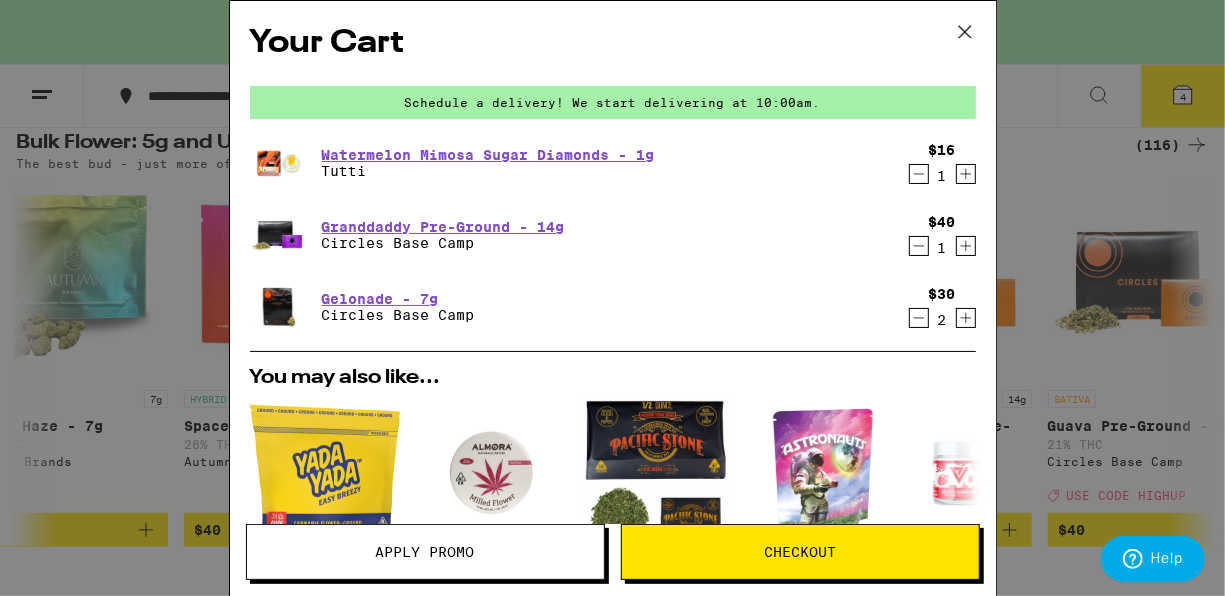 click on "Apply Promo" at bounding box center [425, 552] 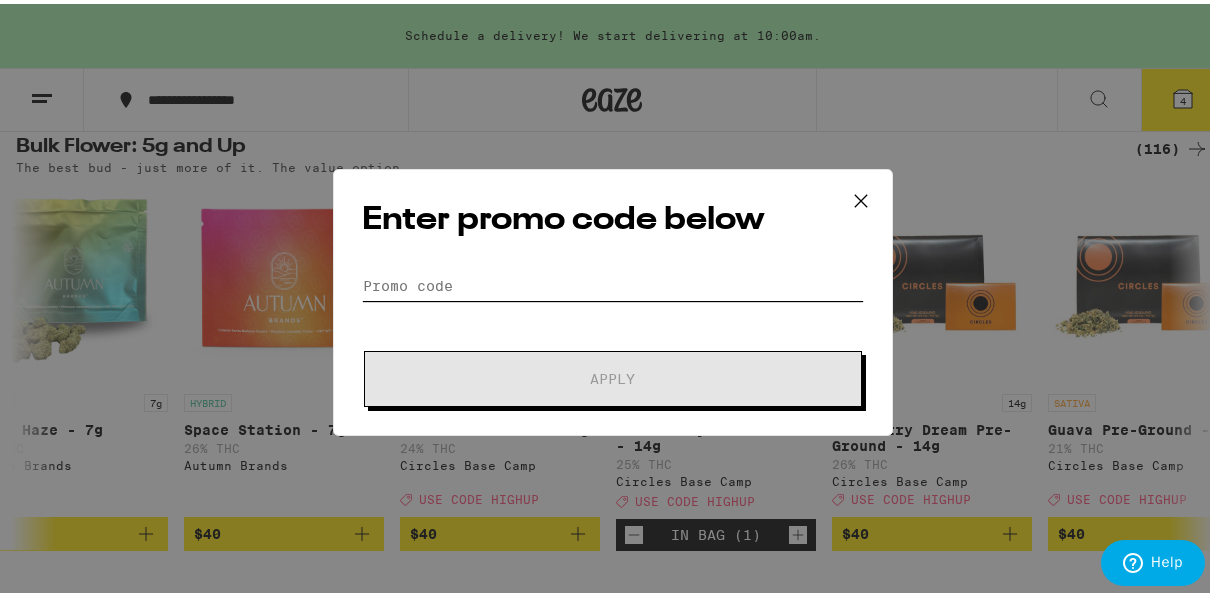 click on "Promo Code" at bounding box center (613, 282) 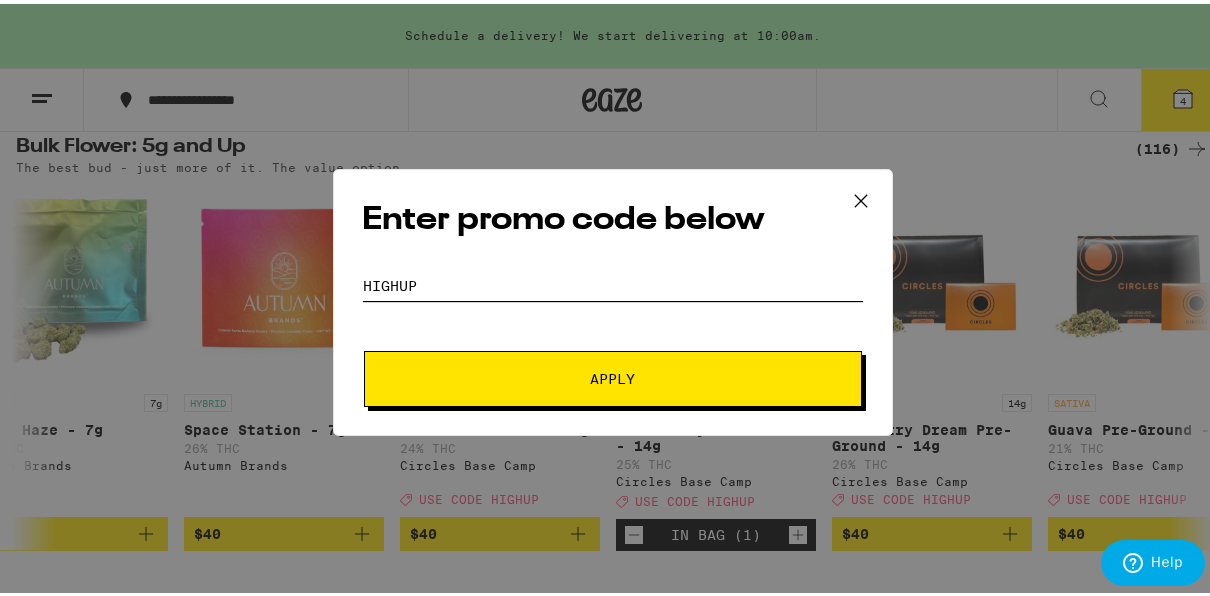 type on "highup" 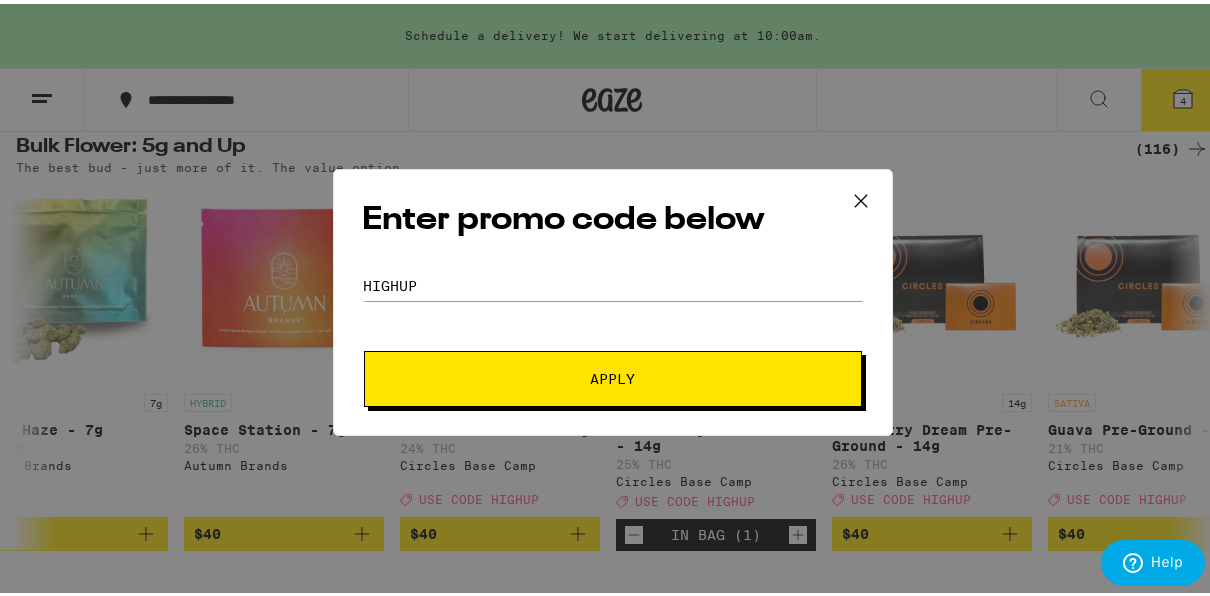 click on "Apply" at bounding box center (613, 375) 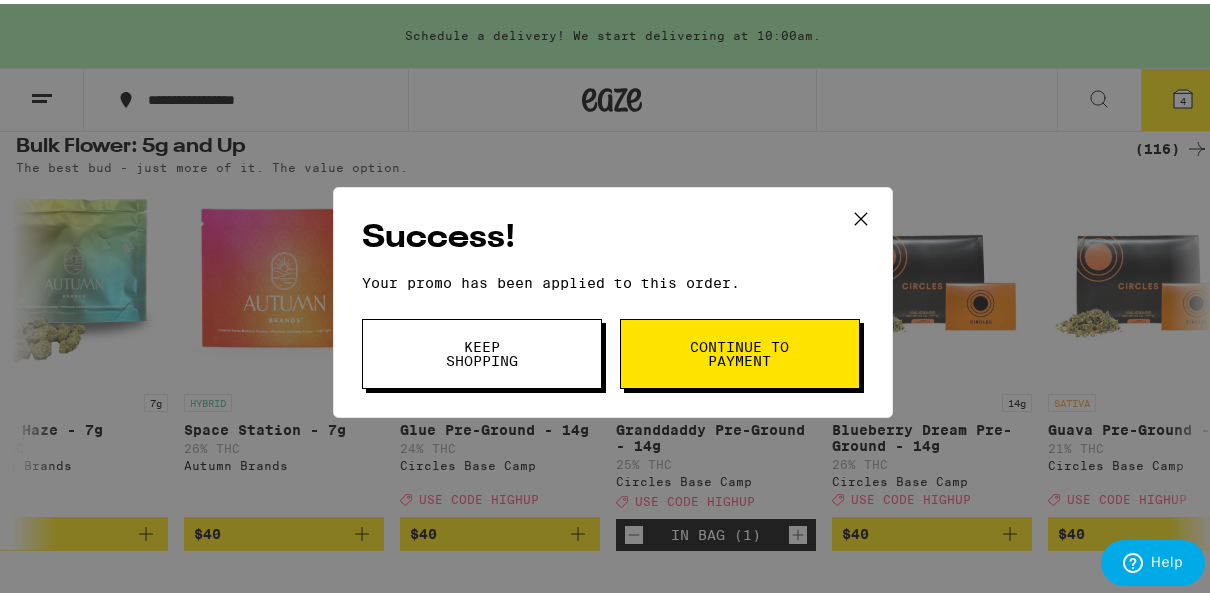 click on "Continue to payment" at bounding box center [740, 350] 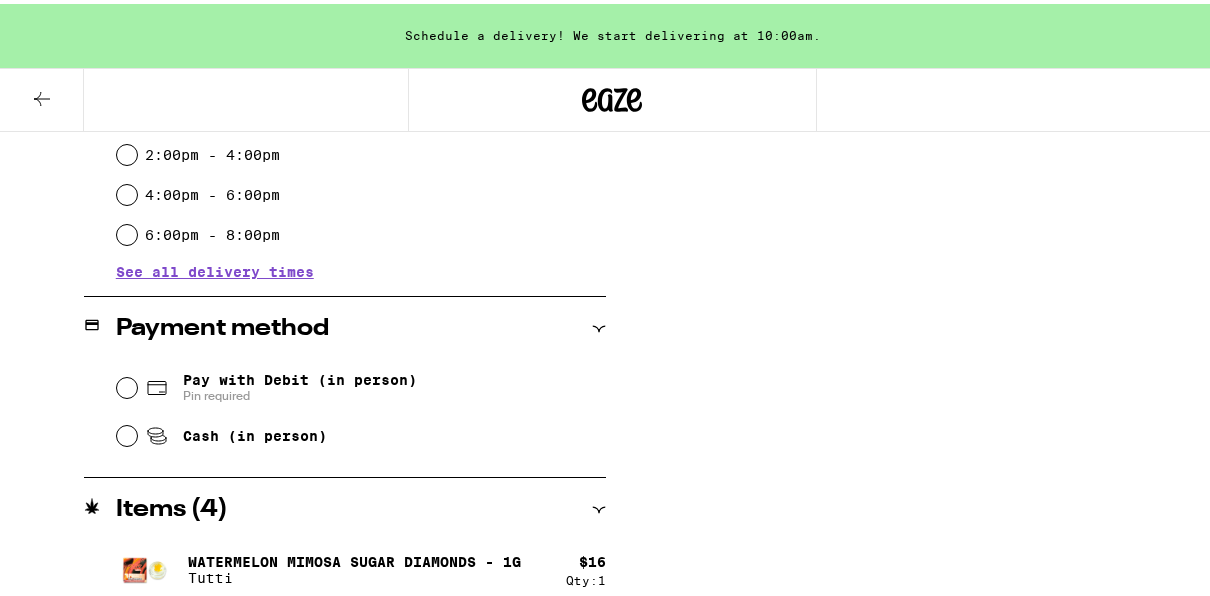 scroll, scrollTop: 0, scrollLeft: 0, axis: both 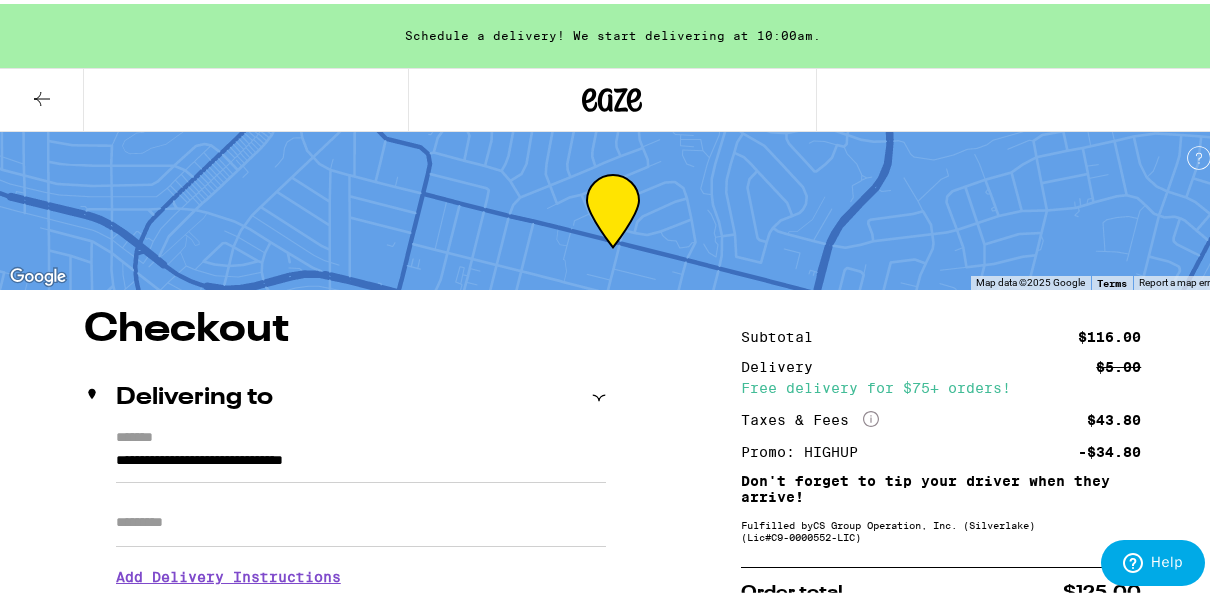 click 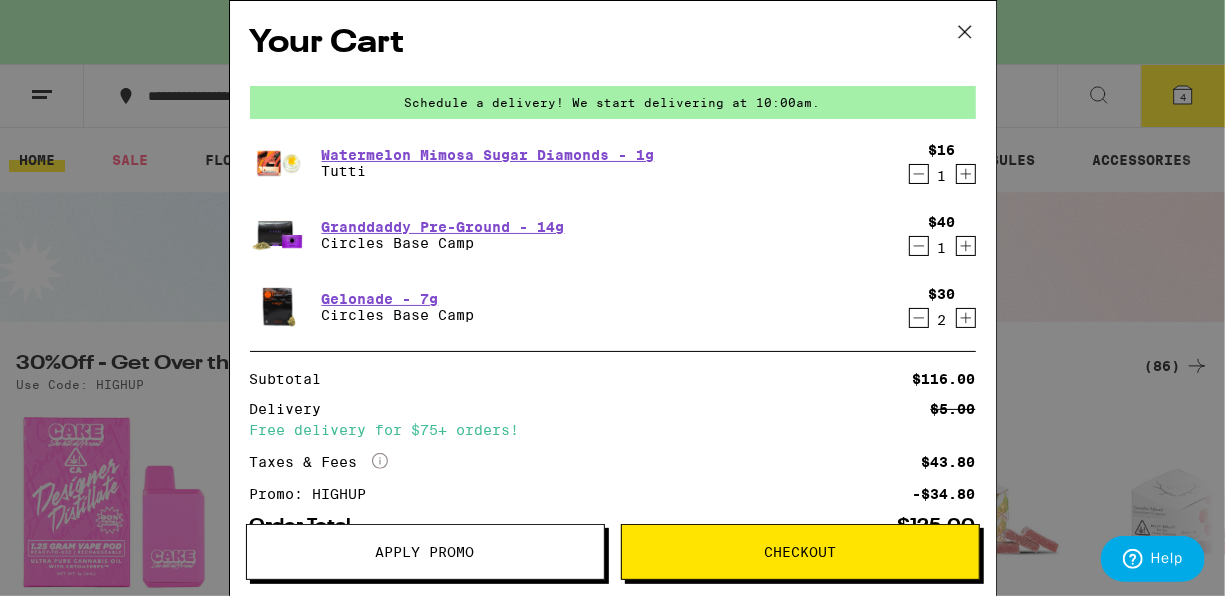 click 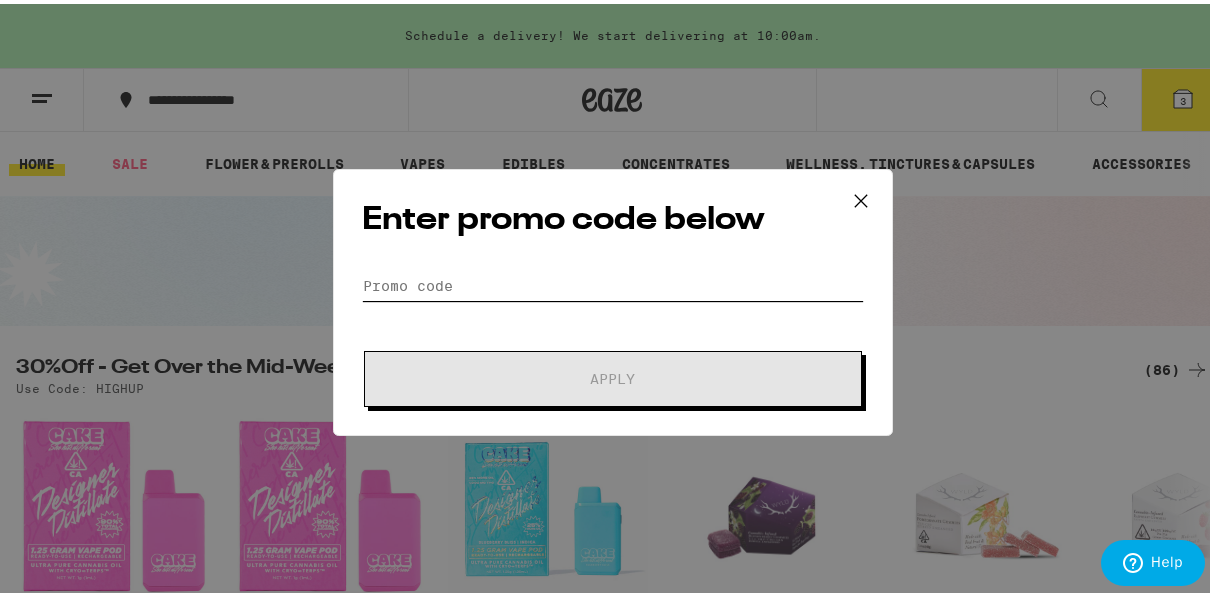 click on "Promo Code" at bounding box center [613, 282] 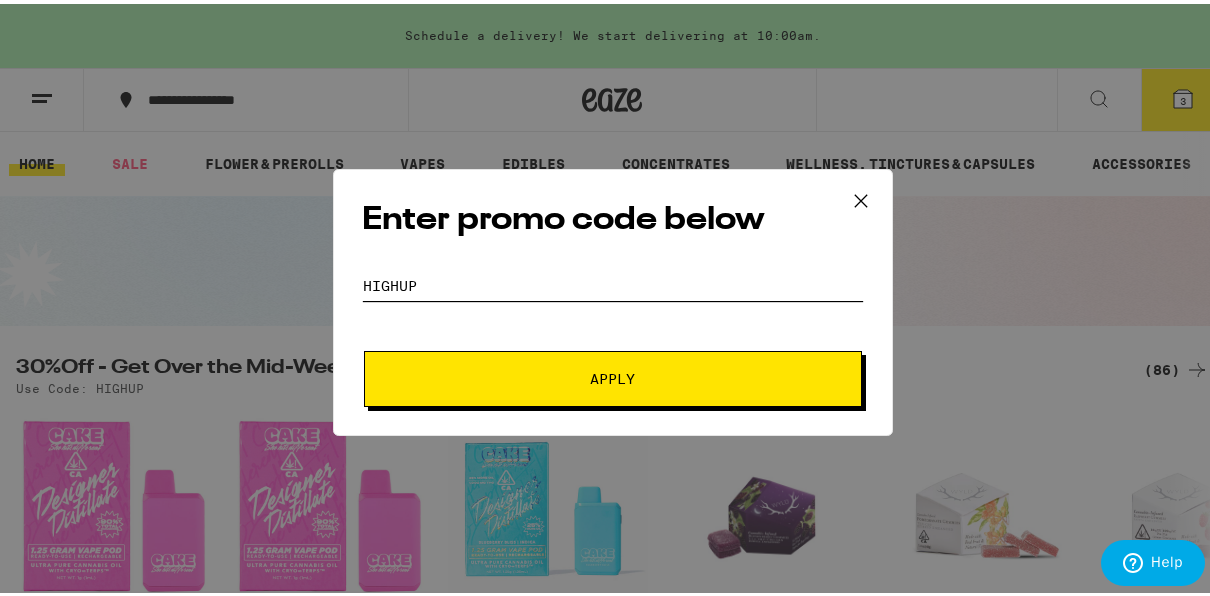 type on "highup" 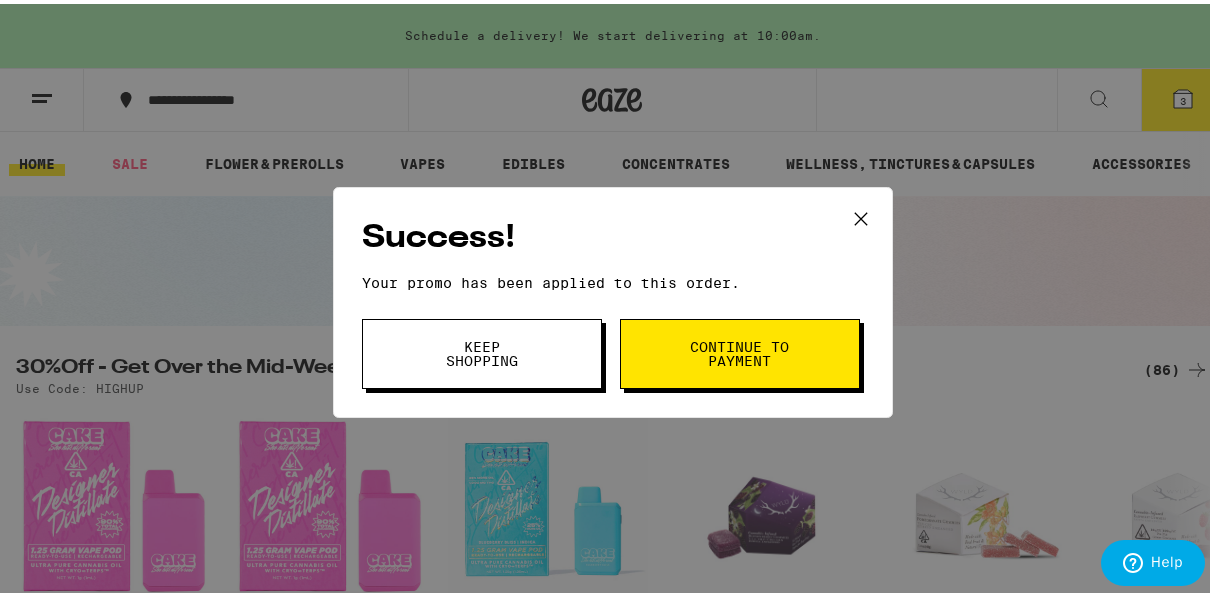 click on "Continue to payment" at bounding box center (740, 350) 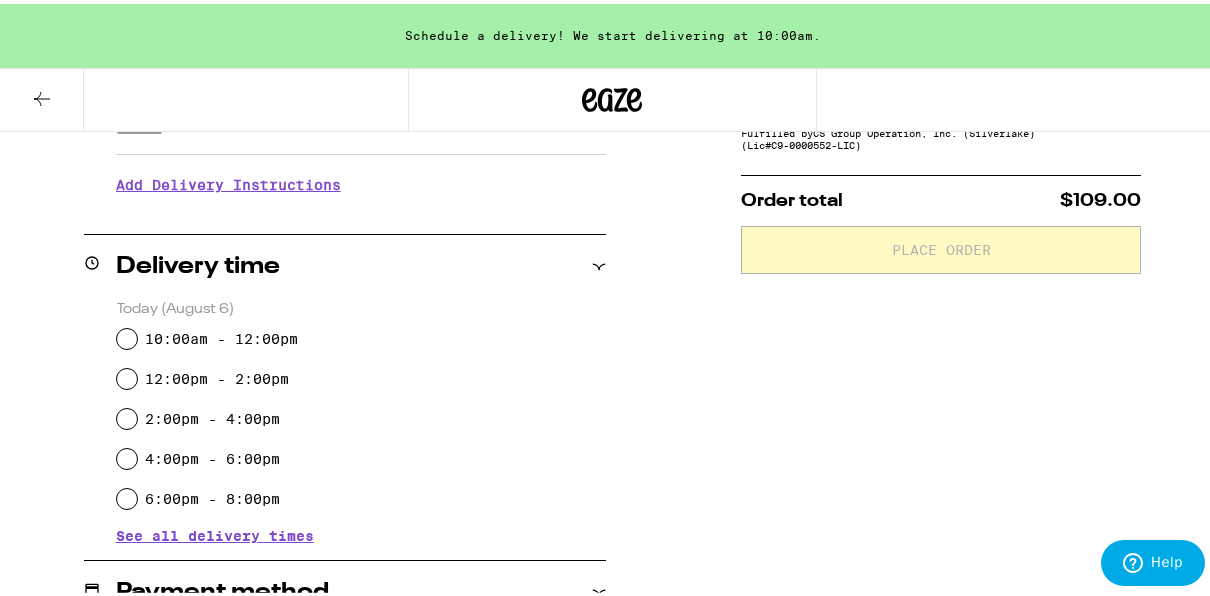scroll, scrollTop: 480, scrollLeft: 0, axis: vertical 